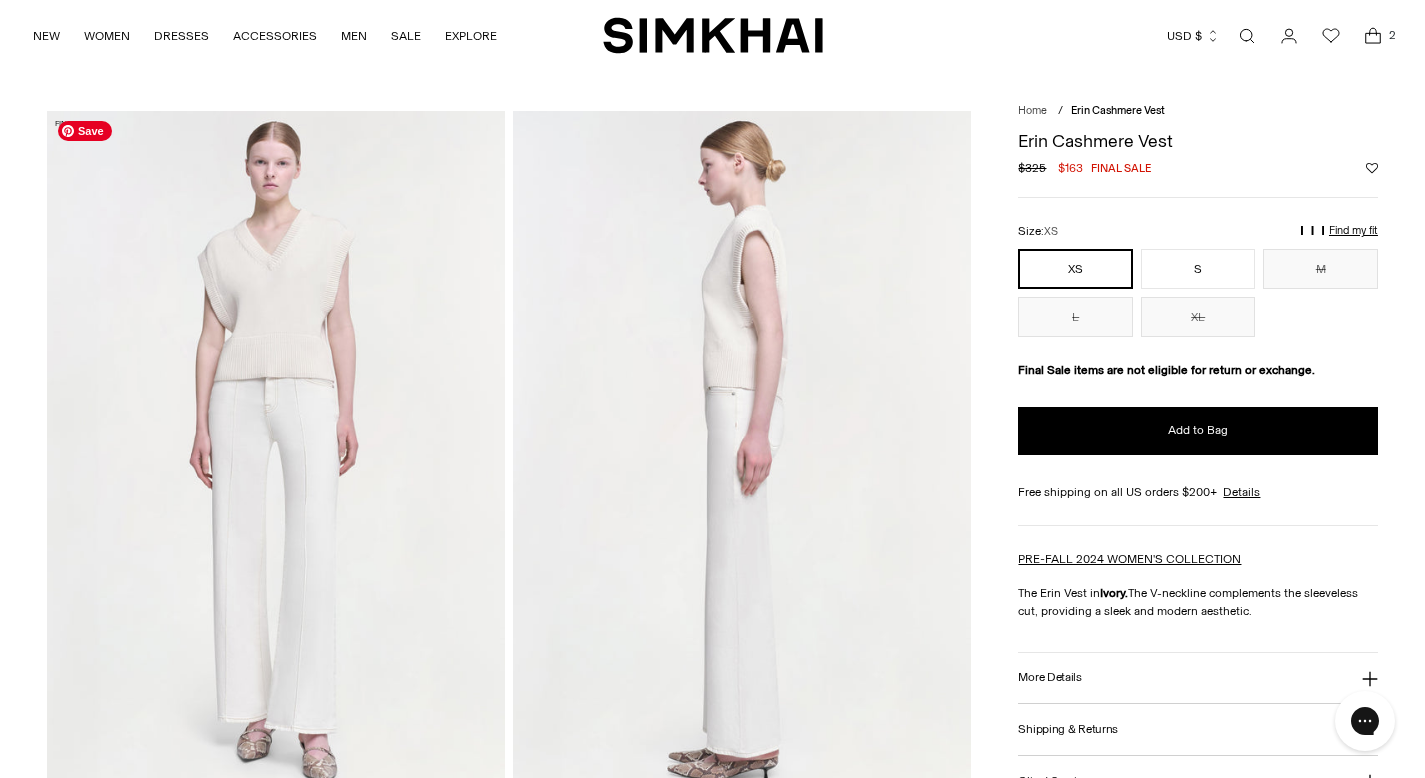 scroll, scrollTop: 0, scrollLeft: 0, axis: both 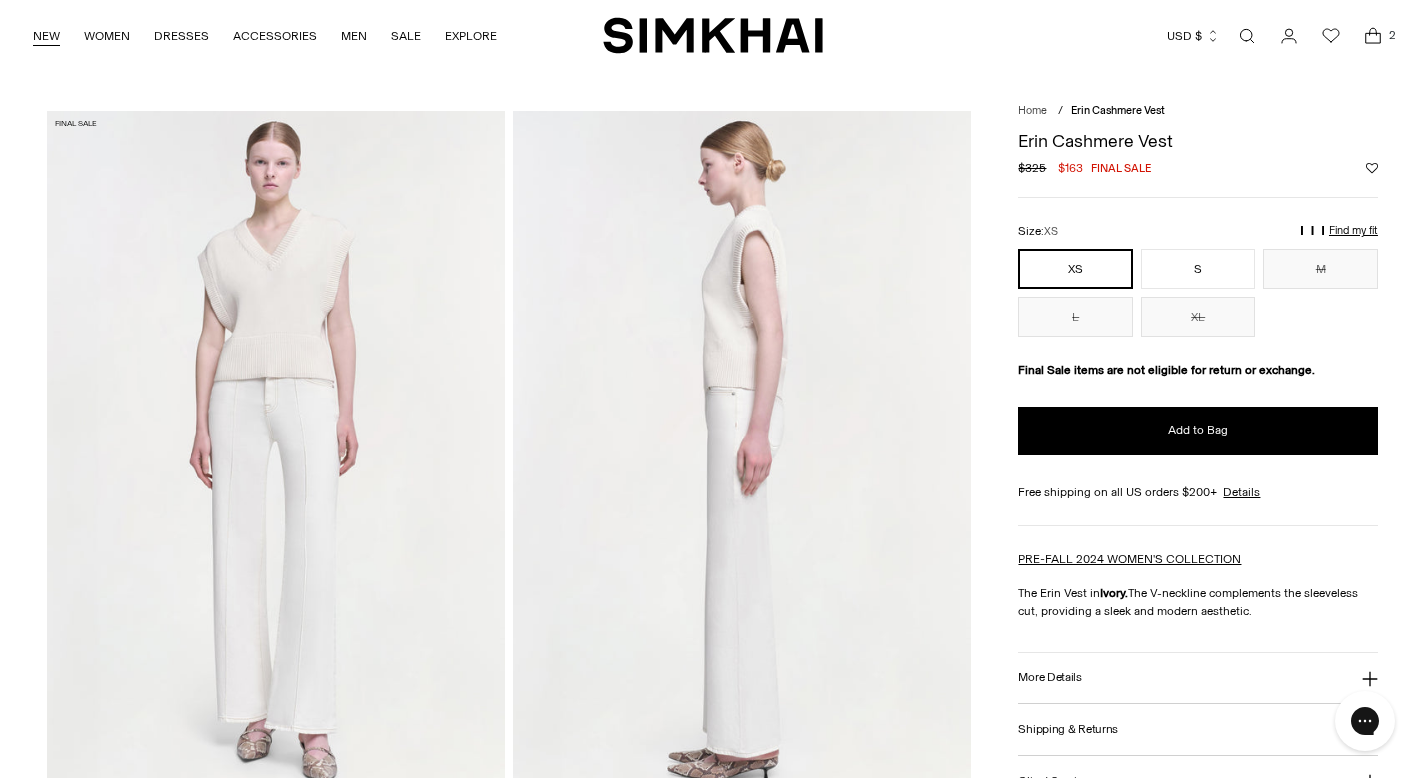 click on "NEW" at bounding box center (46, 36) 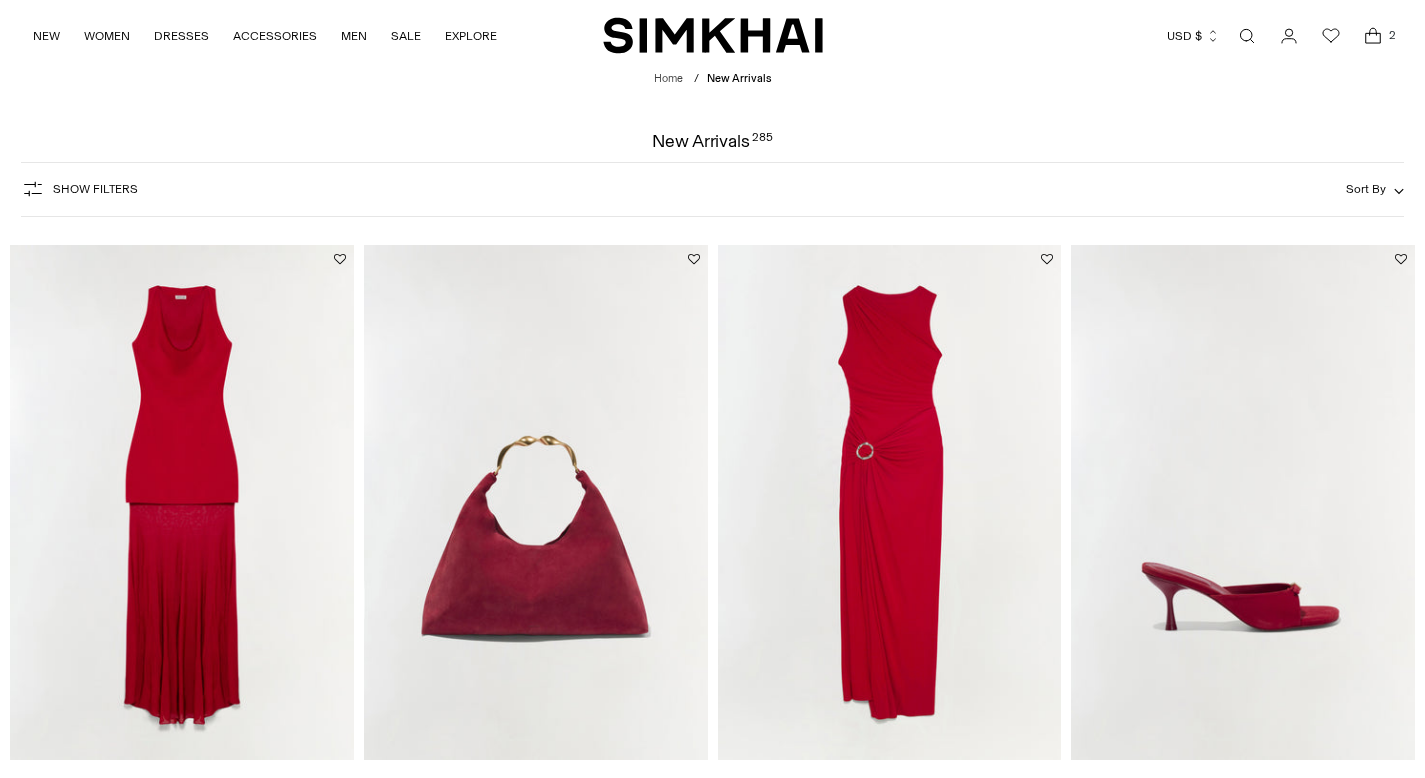 click on "Sort By" at bounding box center (1375, 189) 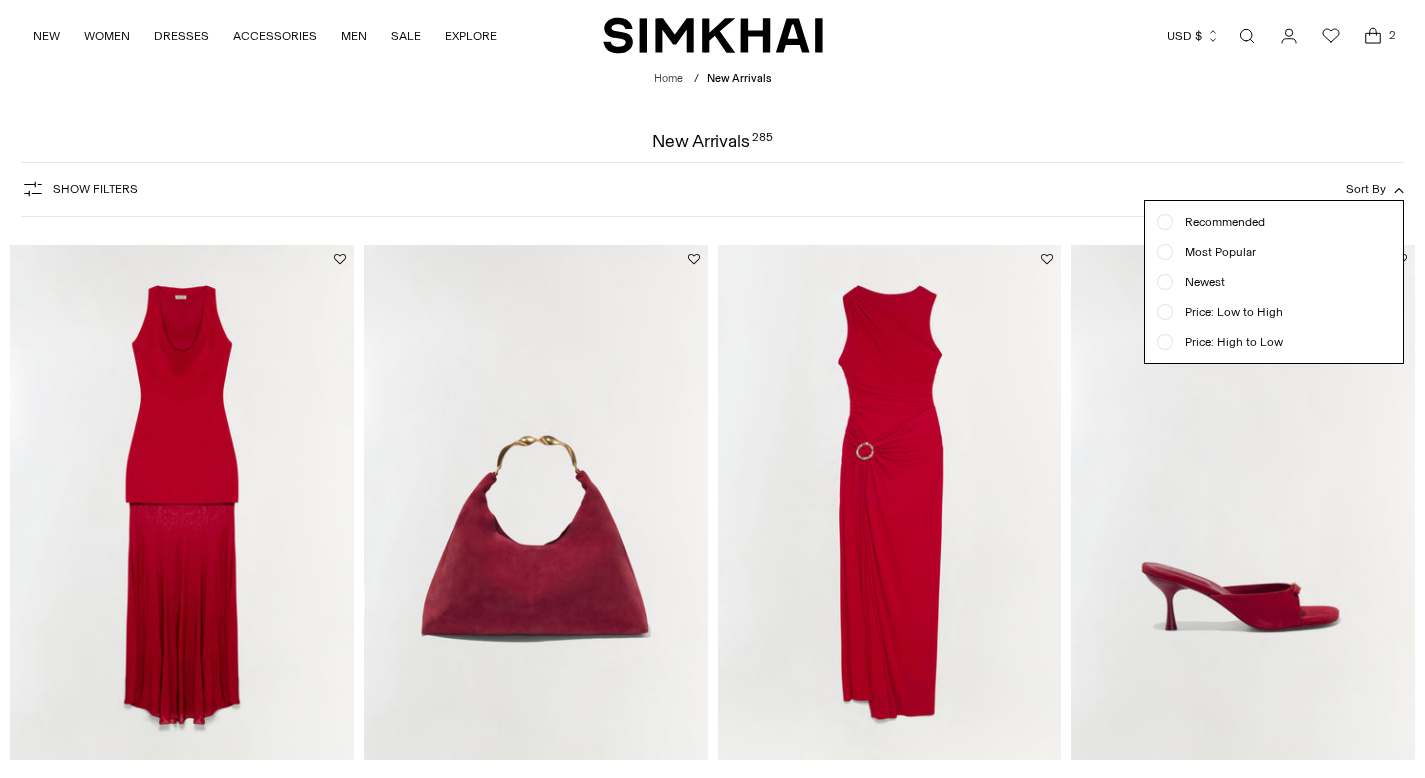 scroll, scrollTop: 0, scrollLeft: 0, axis: both 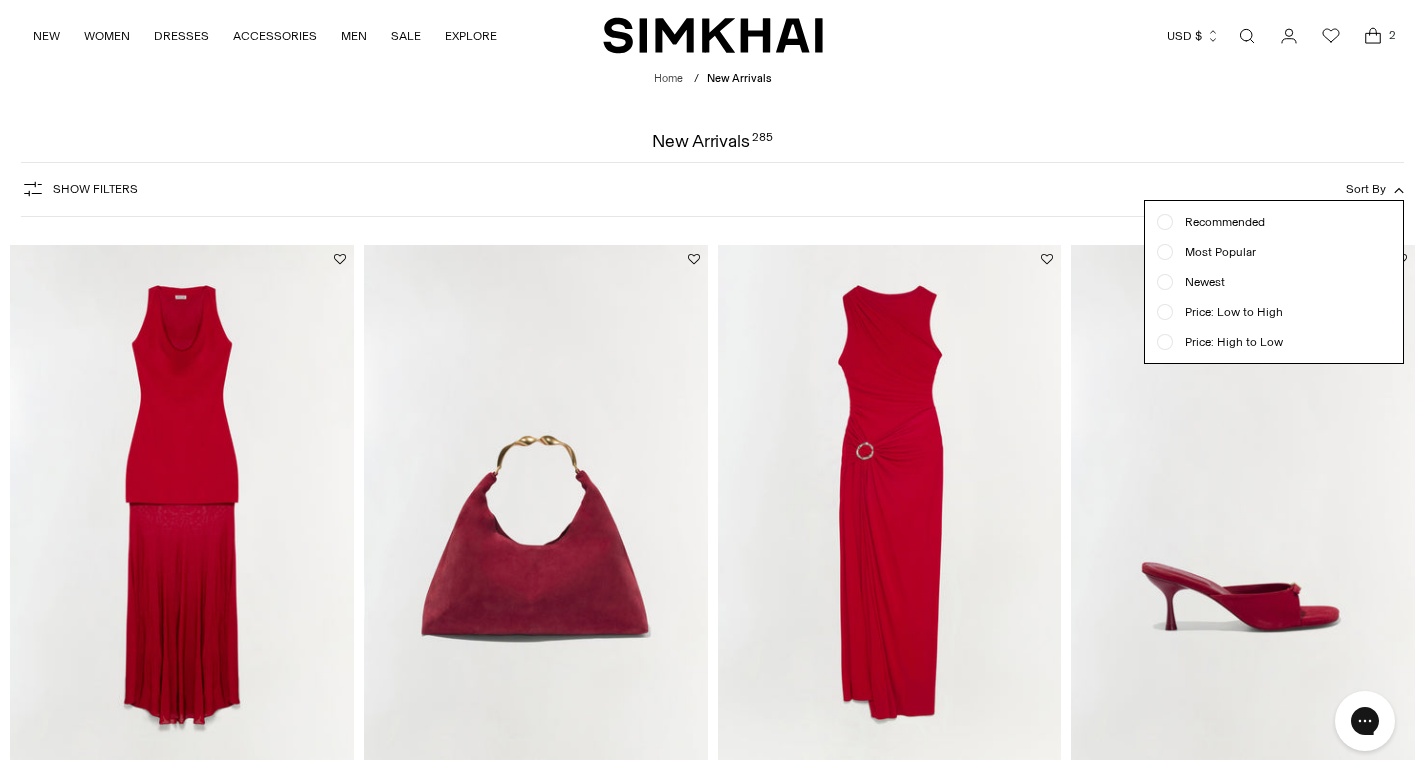 click on "Newest" at bounding box center (1199, 282) 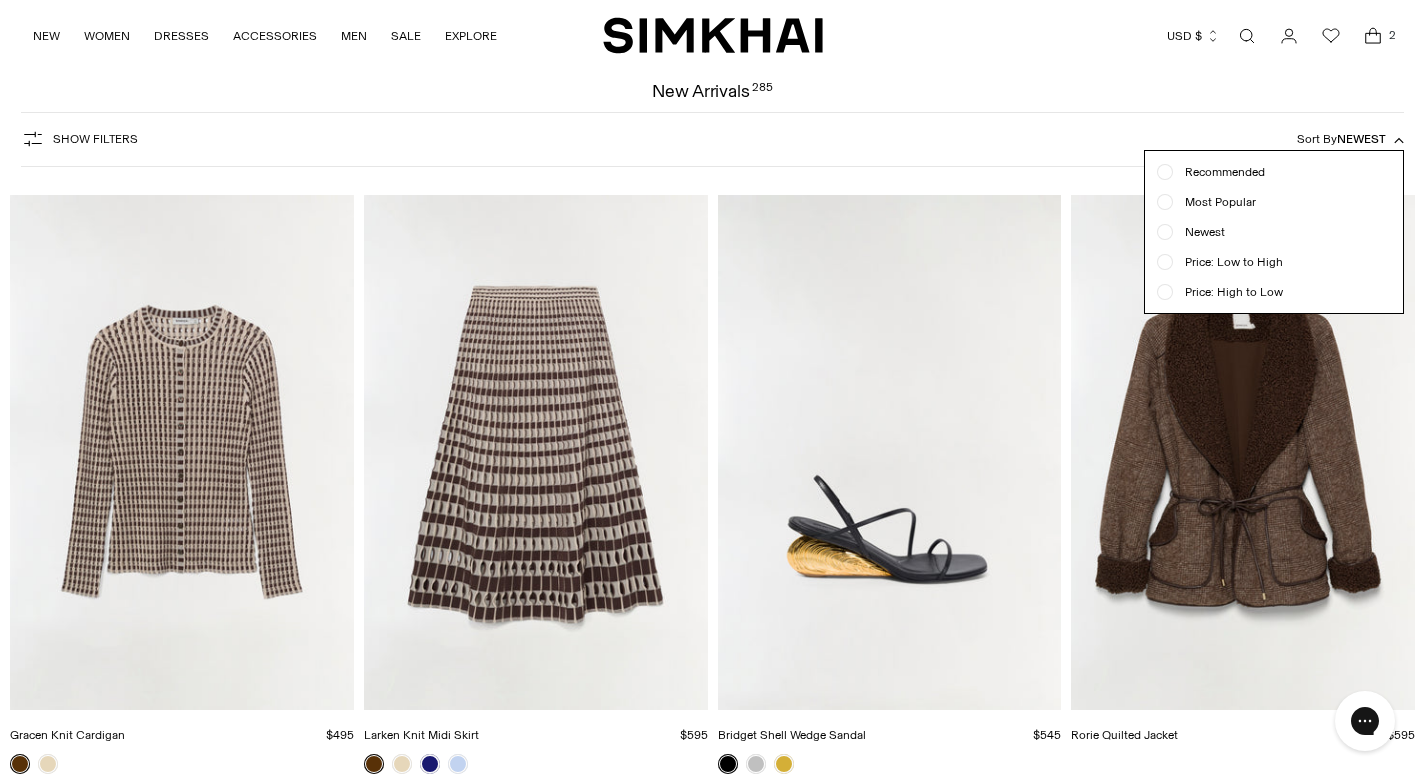 click on "Show Filters
Show Filters
Sort By  Newest
Recommended
Most Popular
Newest" at bounding box center [712, 2021] 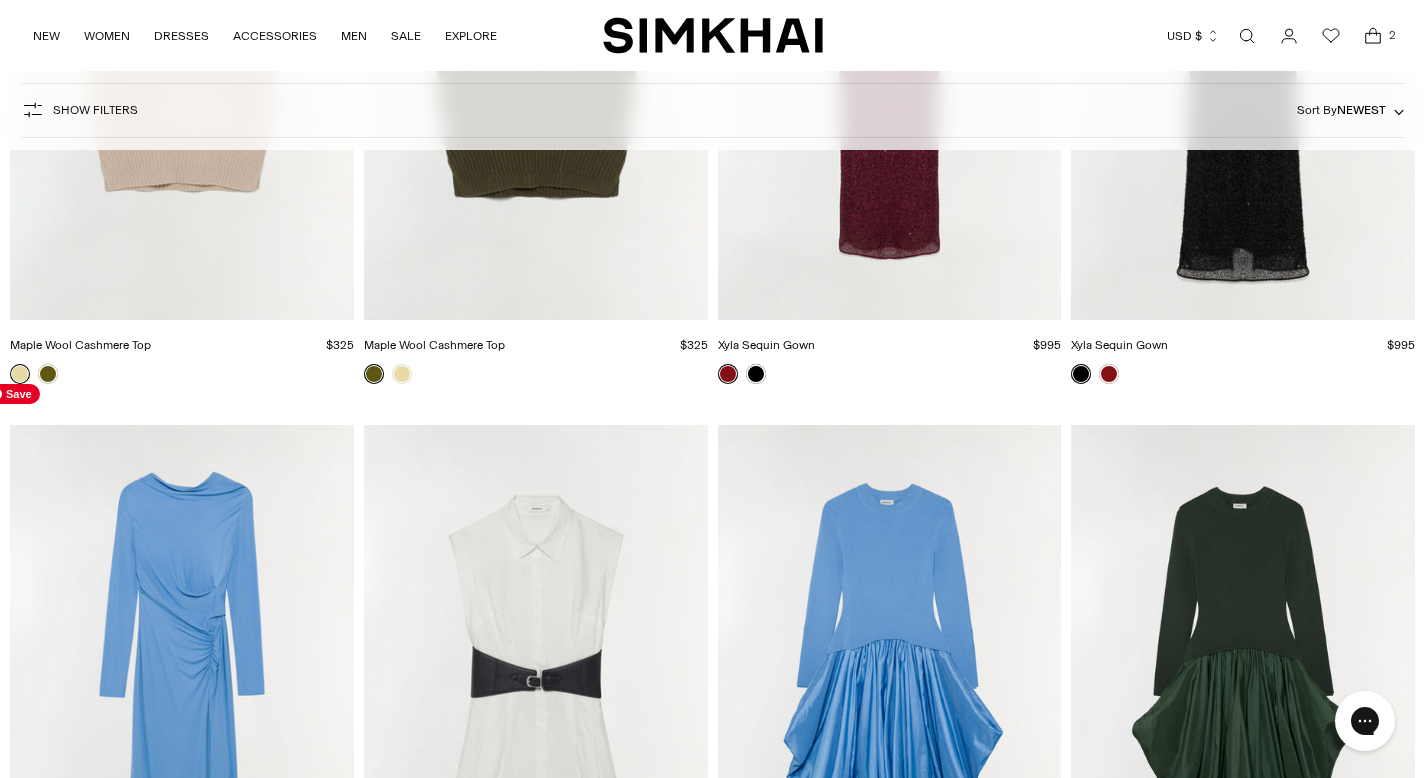 scroll, scrollTop: 6999, scrollLeft: 0, axis: vertical 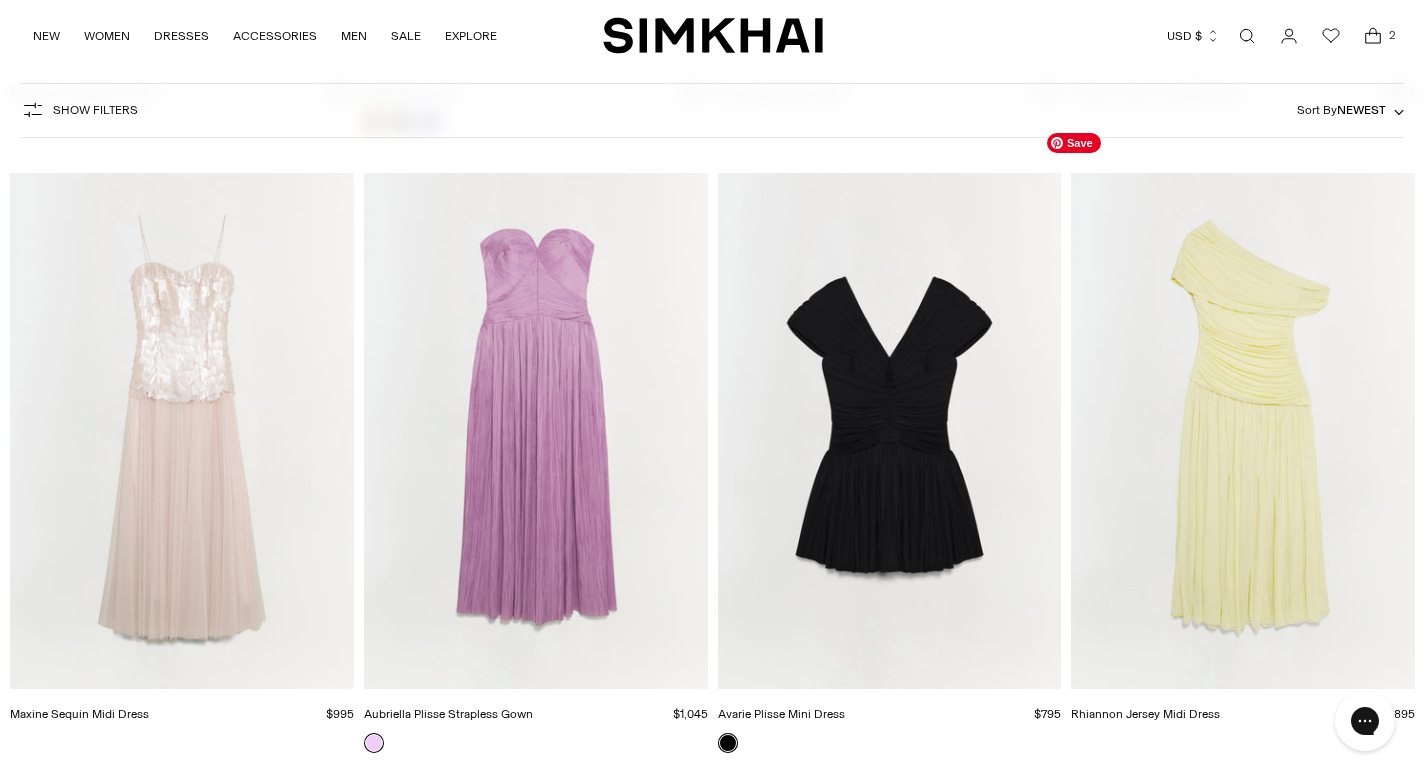 click at bounding box center (0, 0) 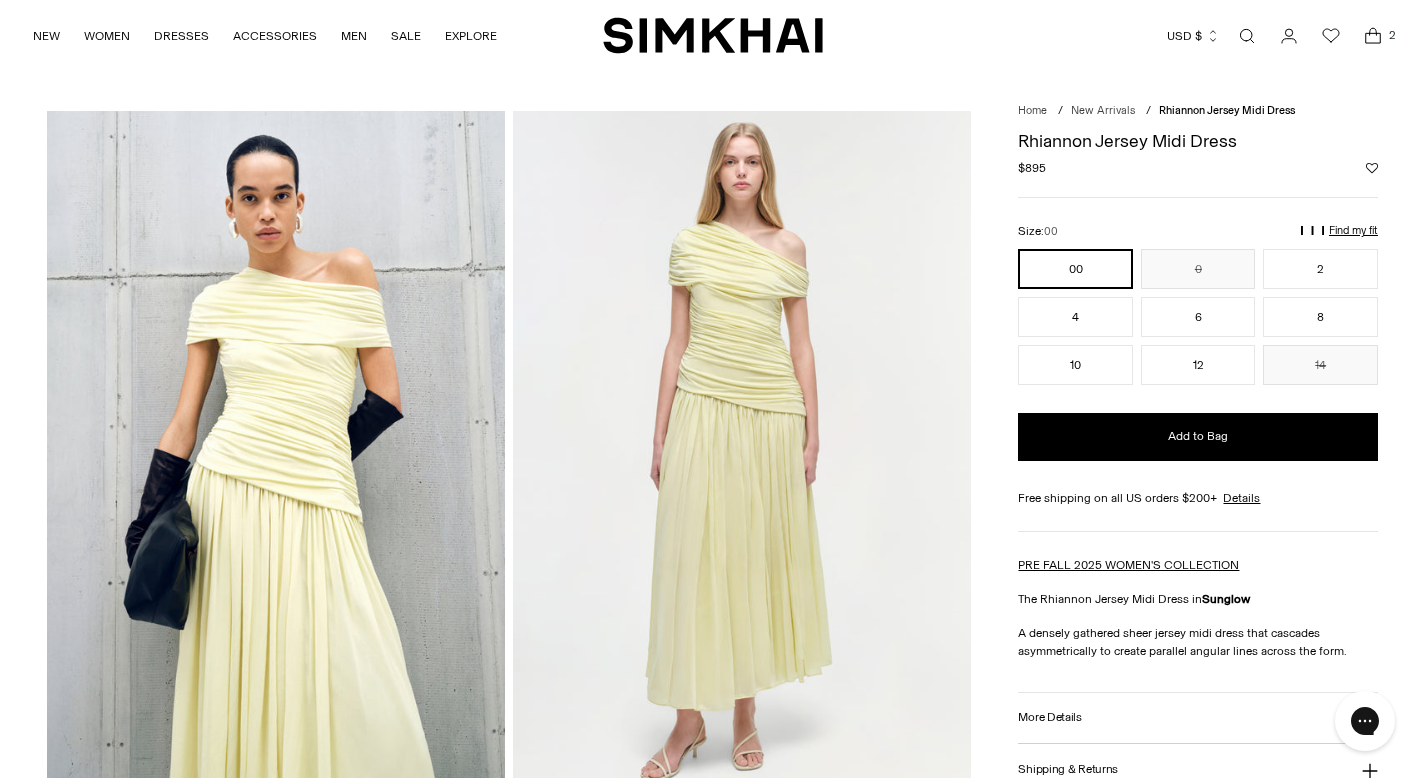 scroll, scrollTop: 0, scrollLeft: 0, axis: both 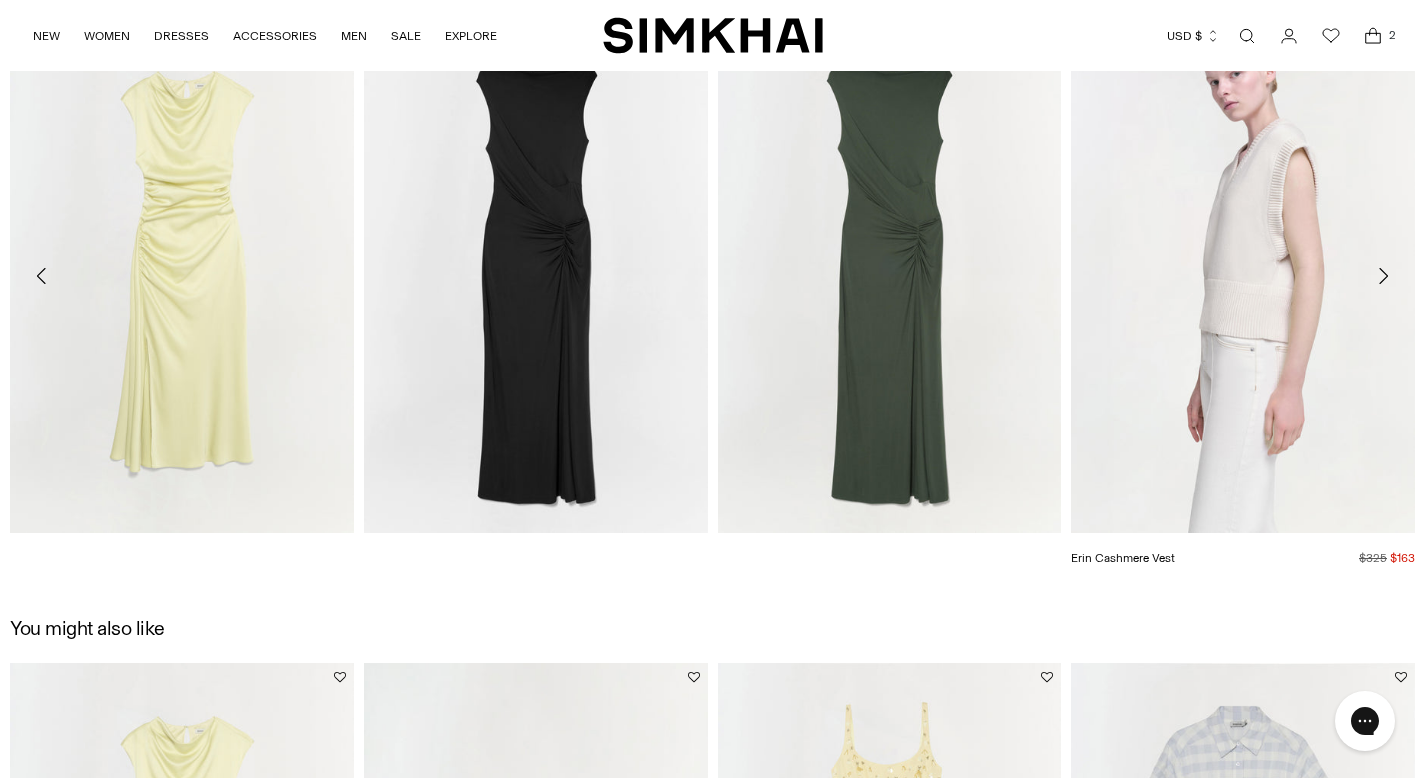 click at bounding box center [0, 0] 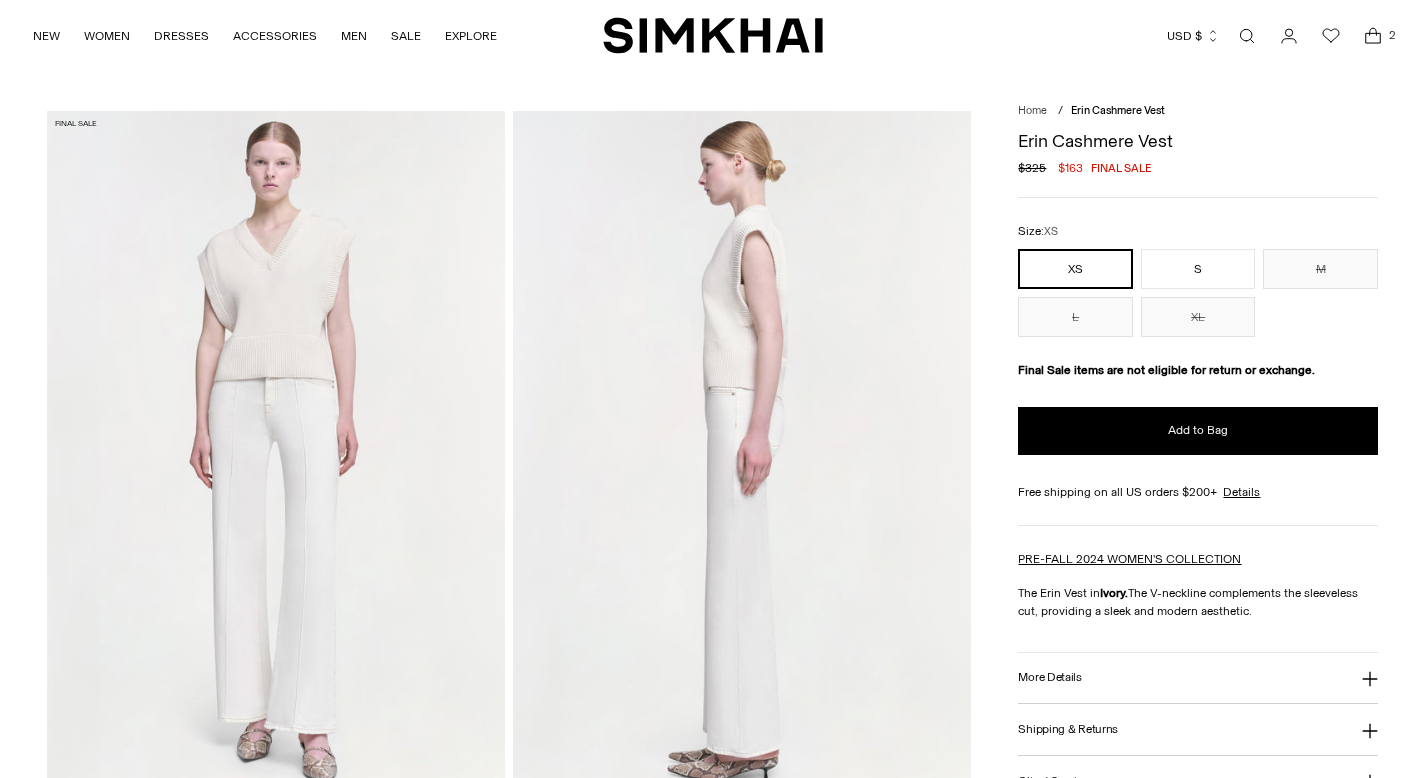 scroll, scrollTop: 0, scrollLeft: 0, axis: both 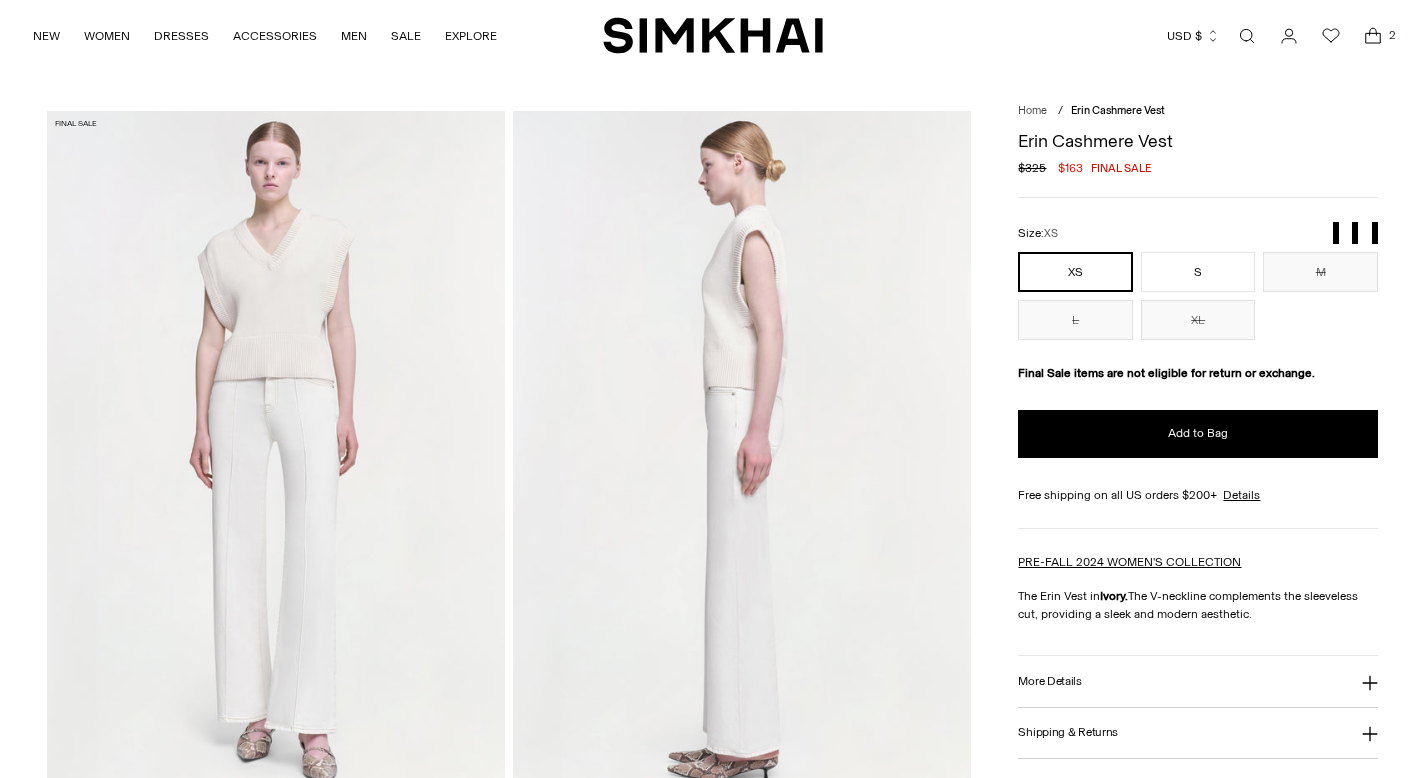 click on "S" at bounding box center (1198, 272) 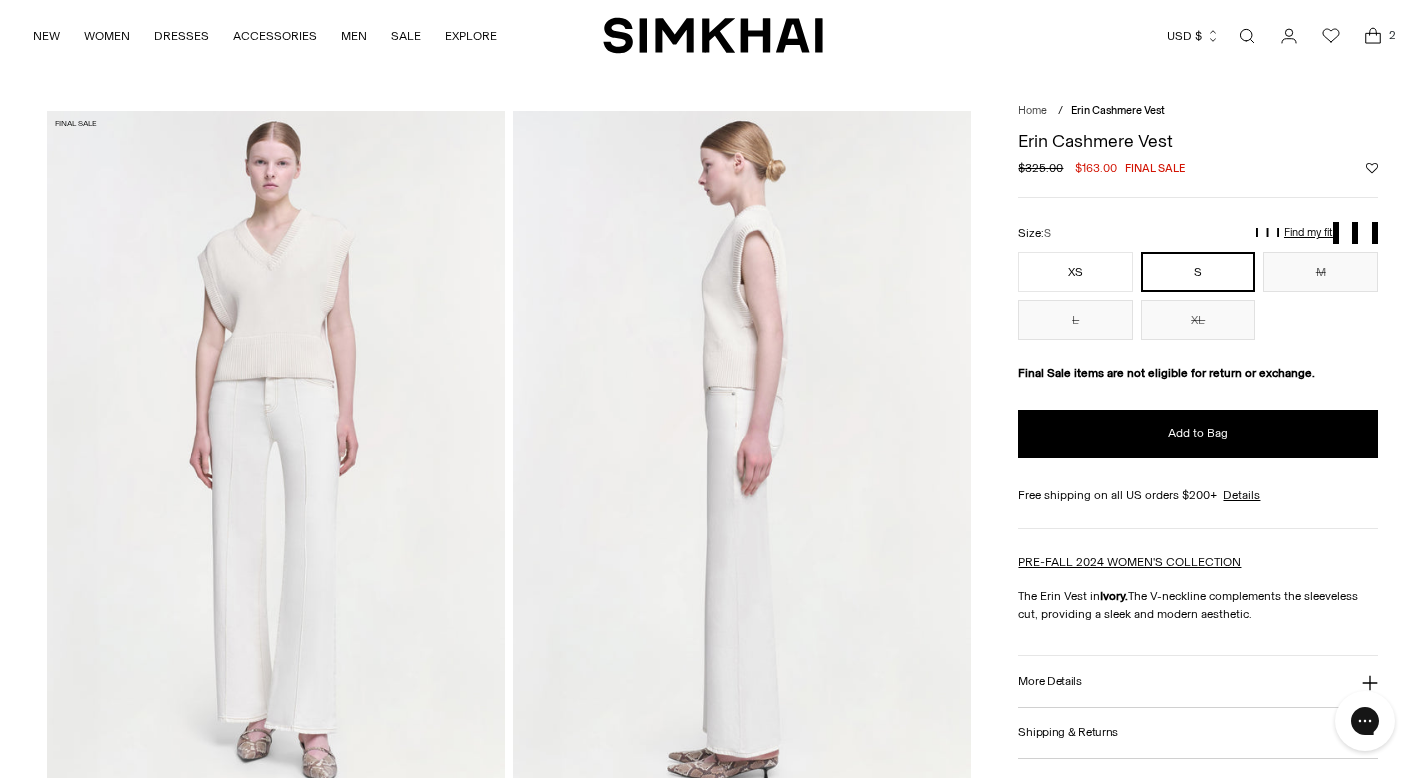 scroll, scrollTop: 0, scrollLeft: 0, axis: both 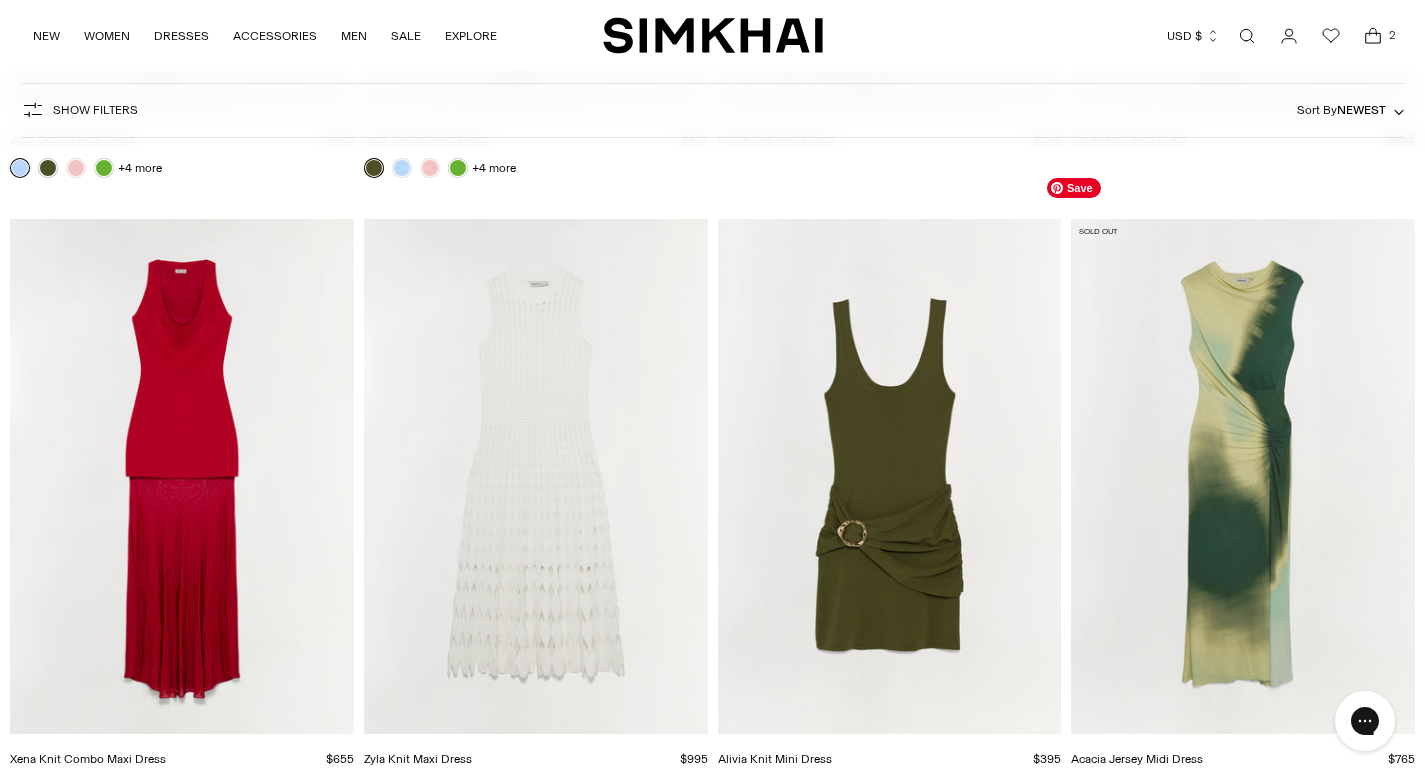 click at bounding box center [0, 0] 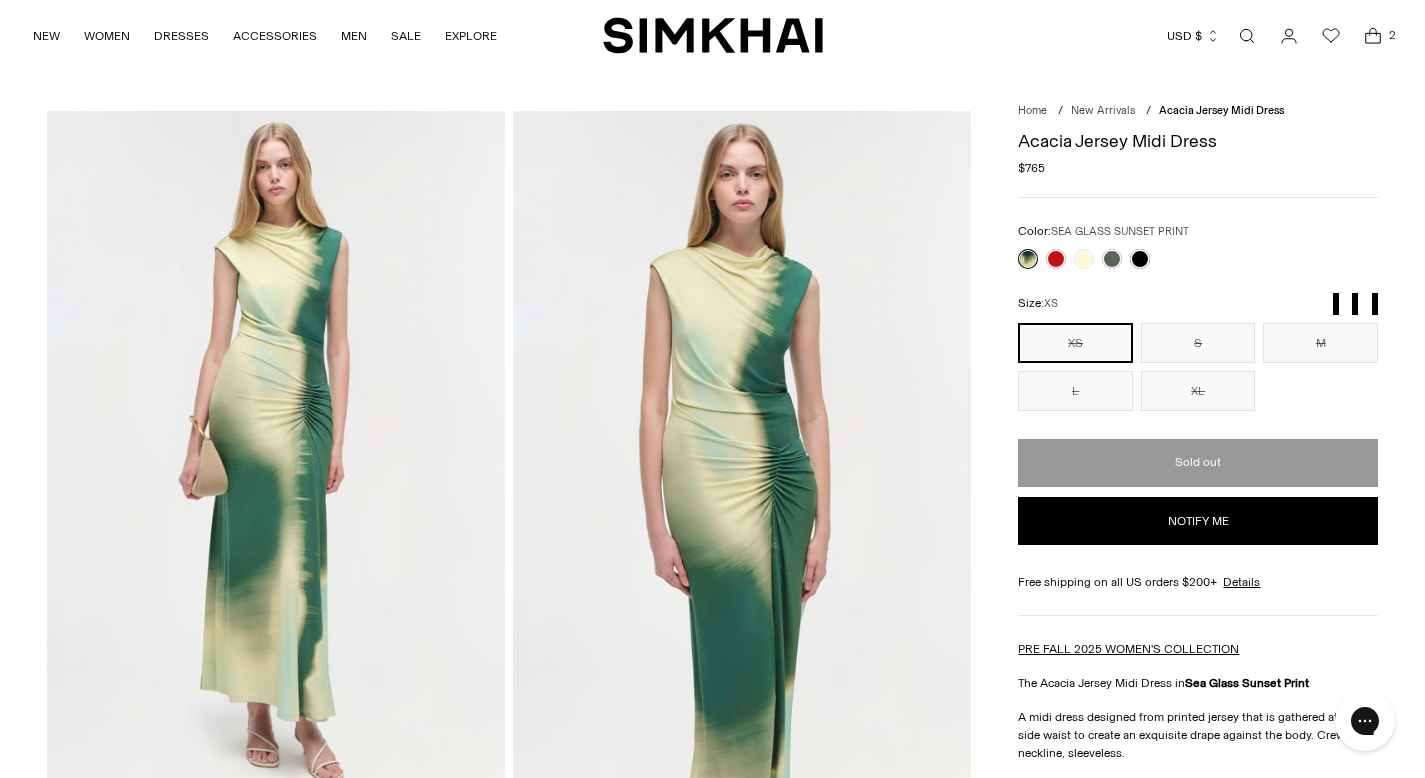 scroll, scrollTop: 0, scrollLeft: 0, axis: both 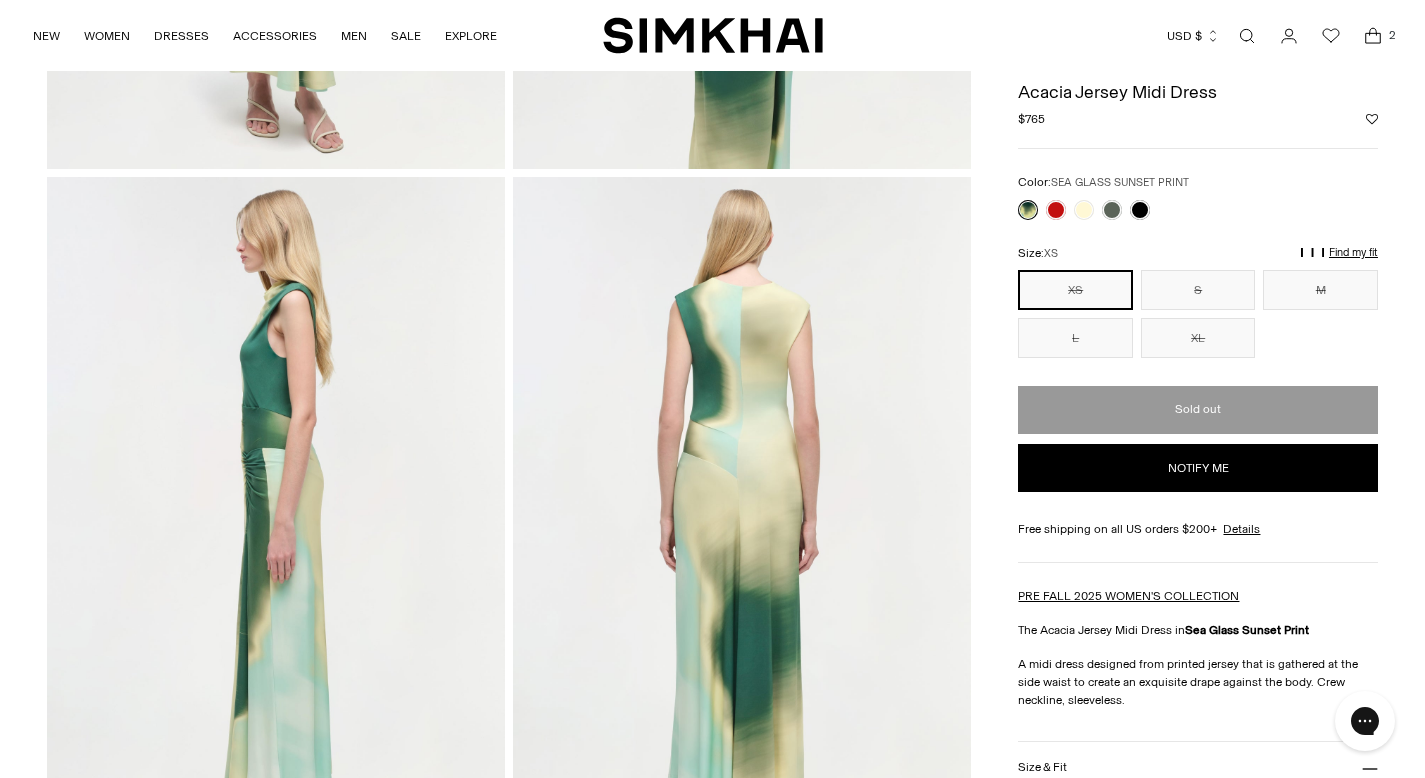 click on "XS" at bounding box center [1075, 290] 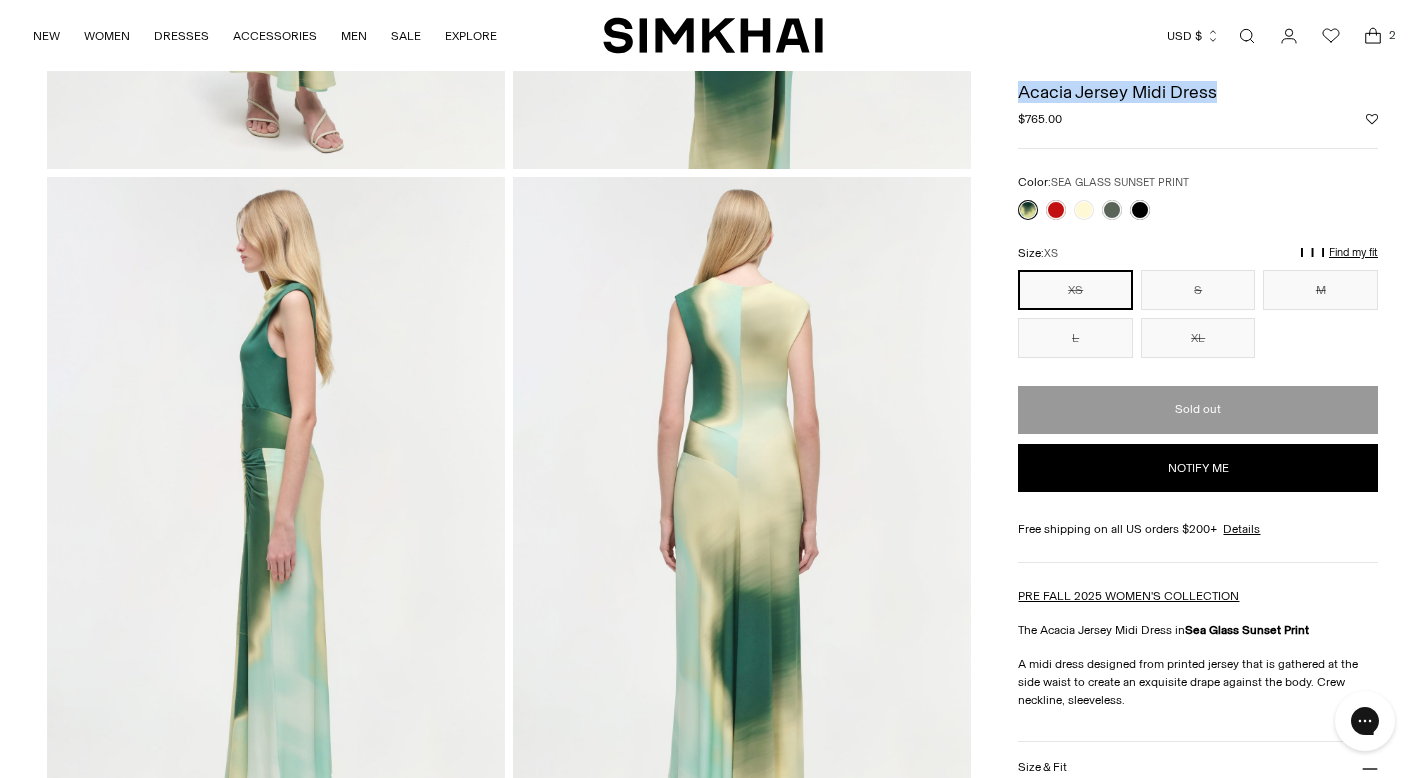 drag, startPoint x: 1242, startPoint y: 94, endPoint x: 1053, endPoint y: 77, distance: 189.76302 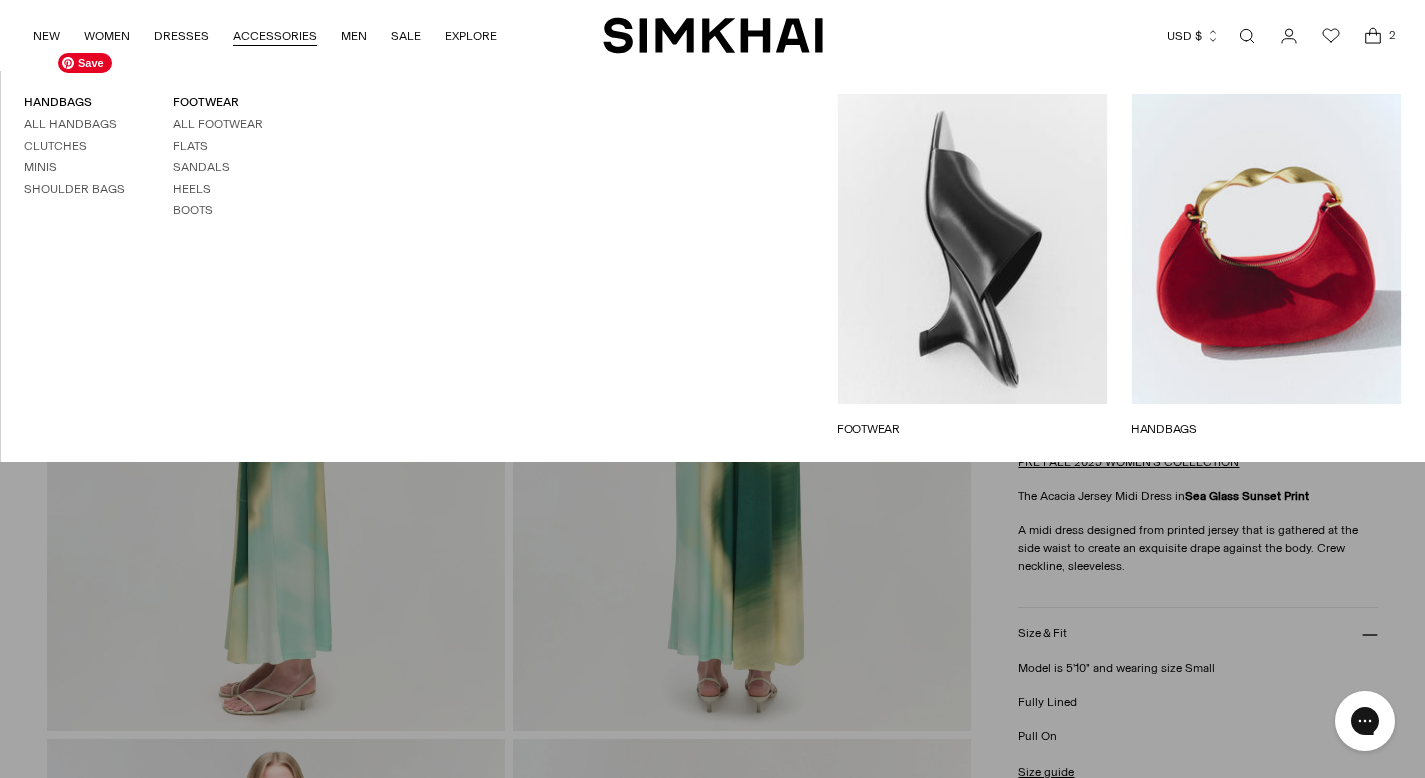 scroll, scrollTop: 771, scrollLeft: 0, axis: vertical 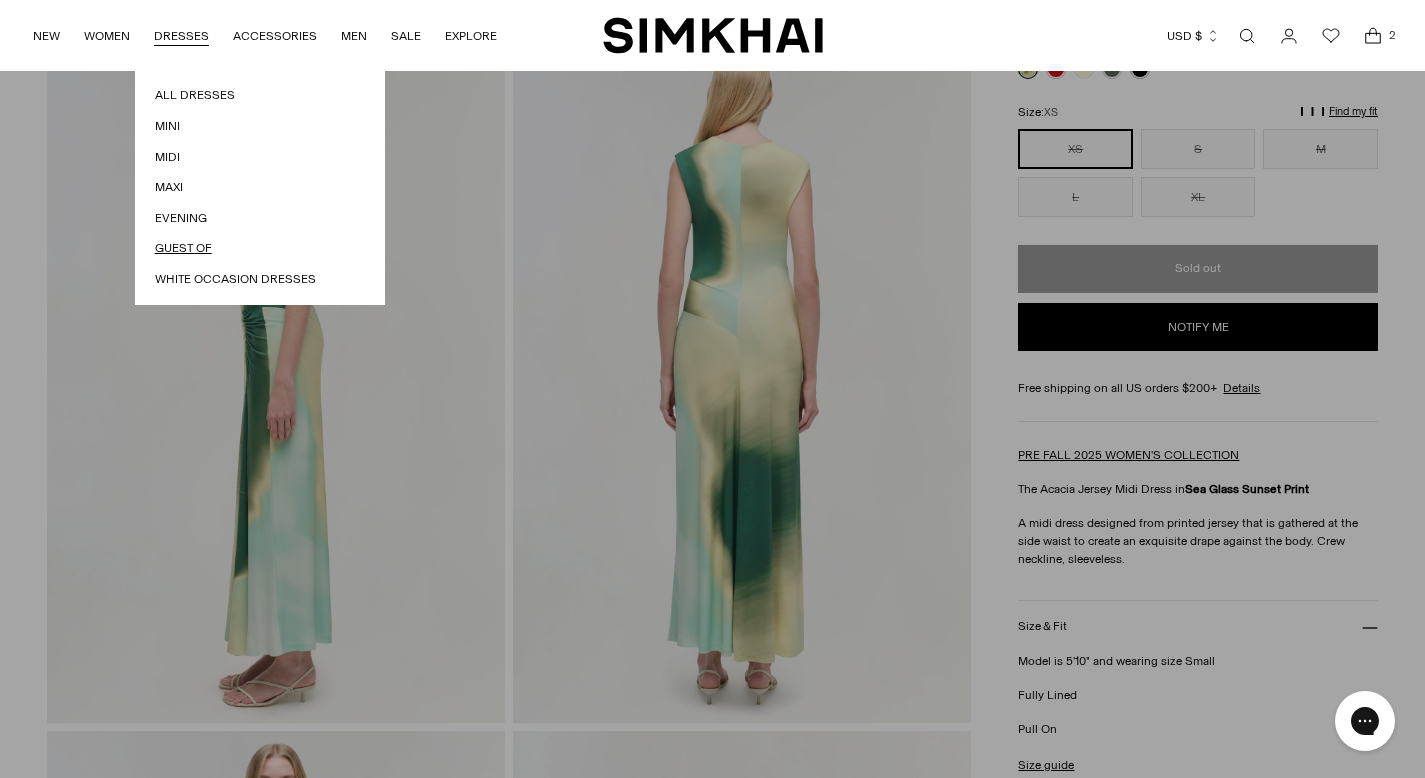 click on "Guest Of" at bounding box center [260, 248] 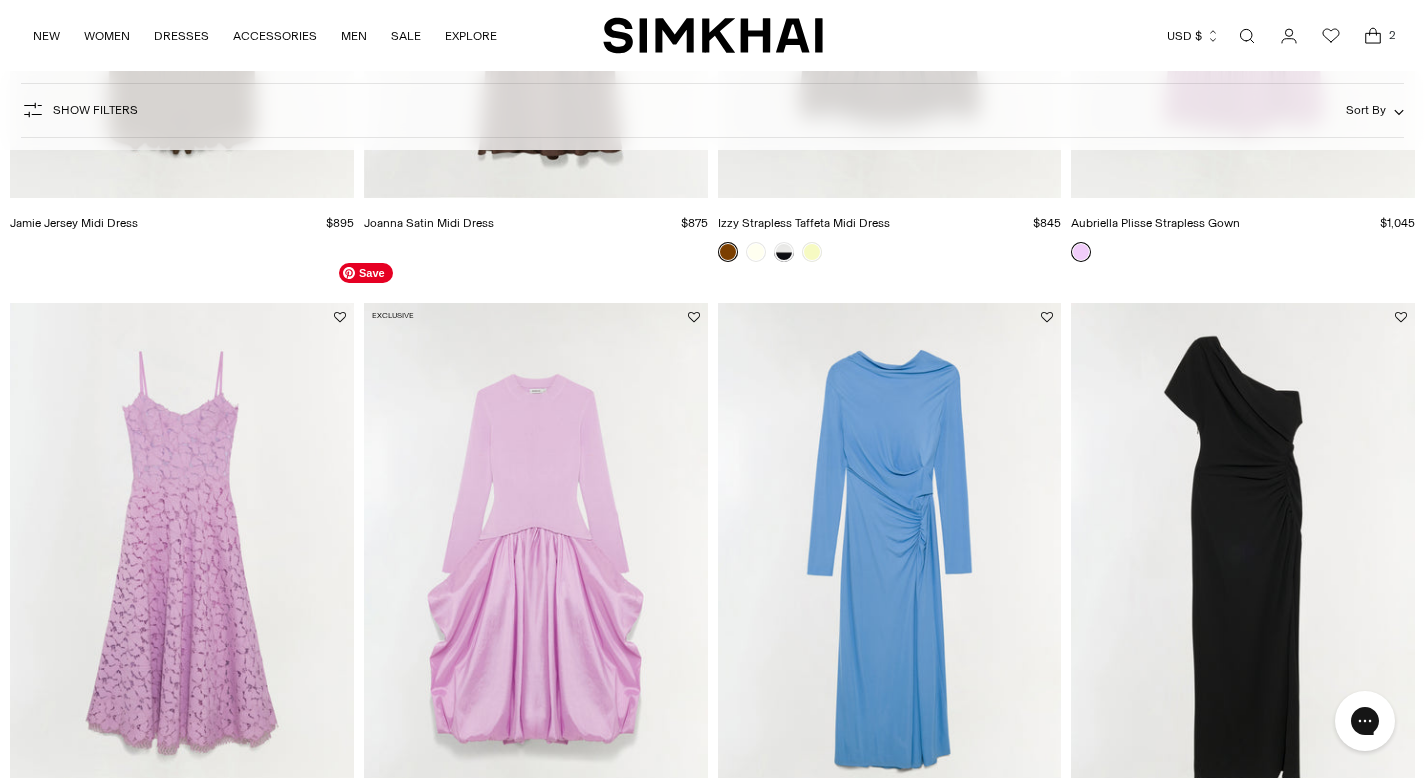 scroll, scrollTop: 708, scrollLeft: 0, axis: vertical 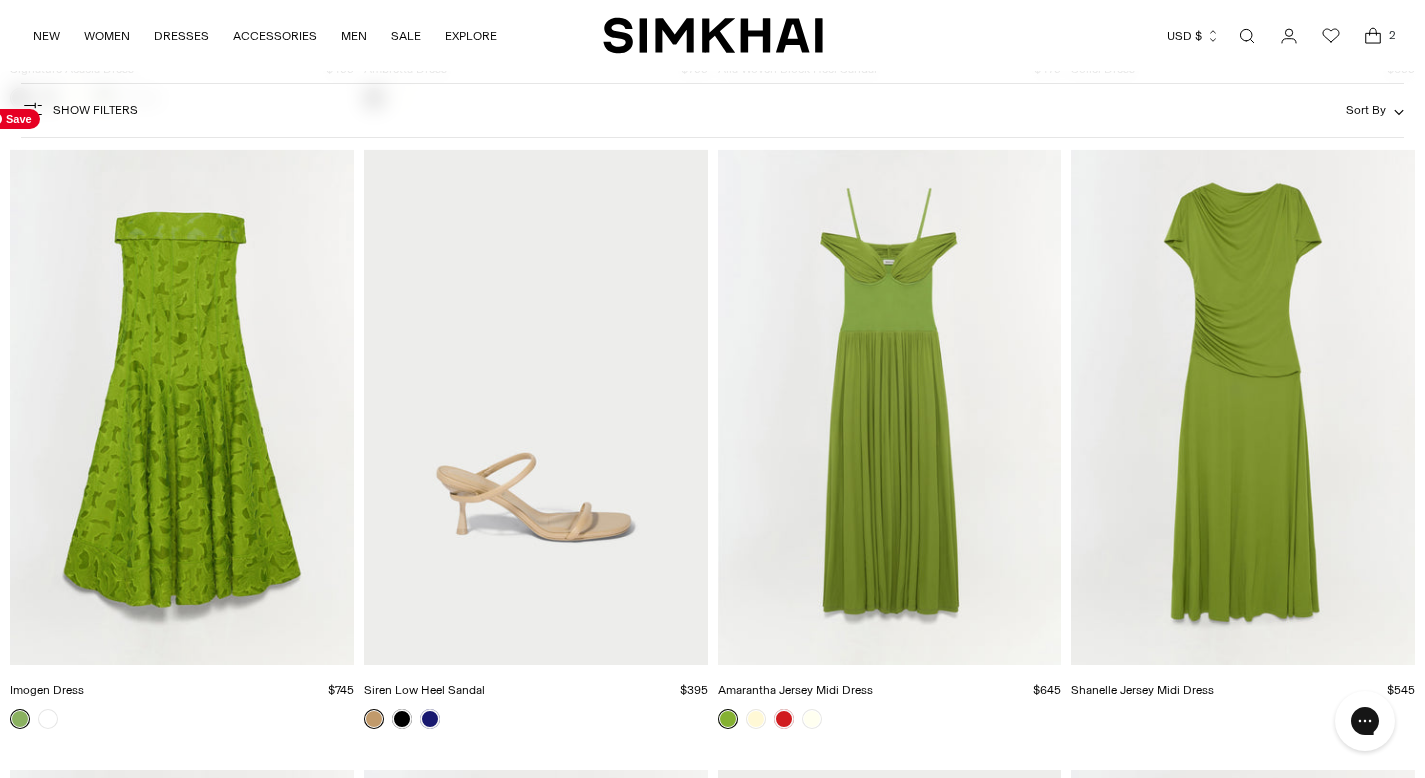 click at bounding box center [0, 0] 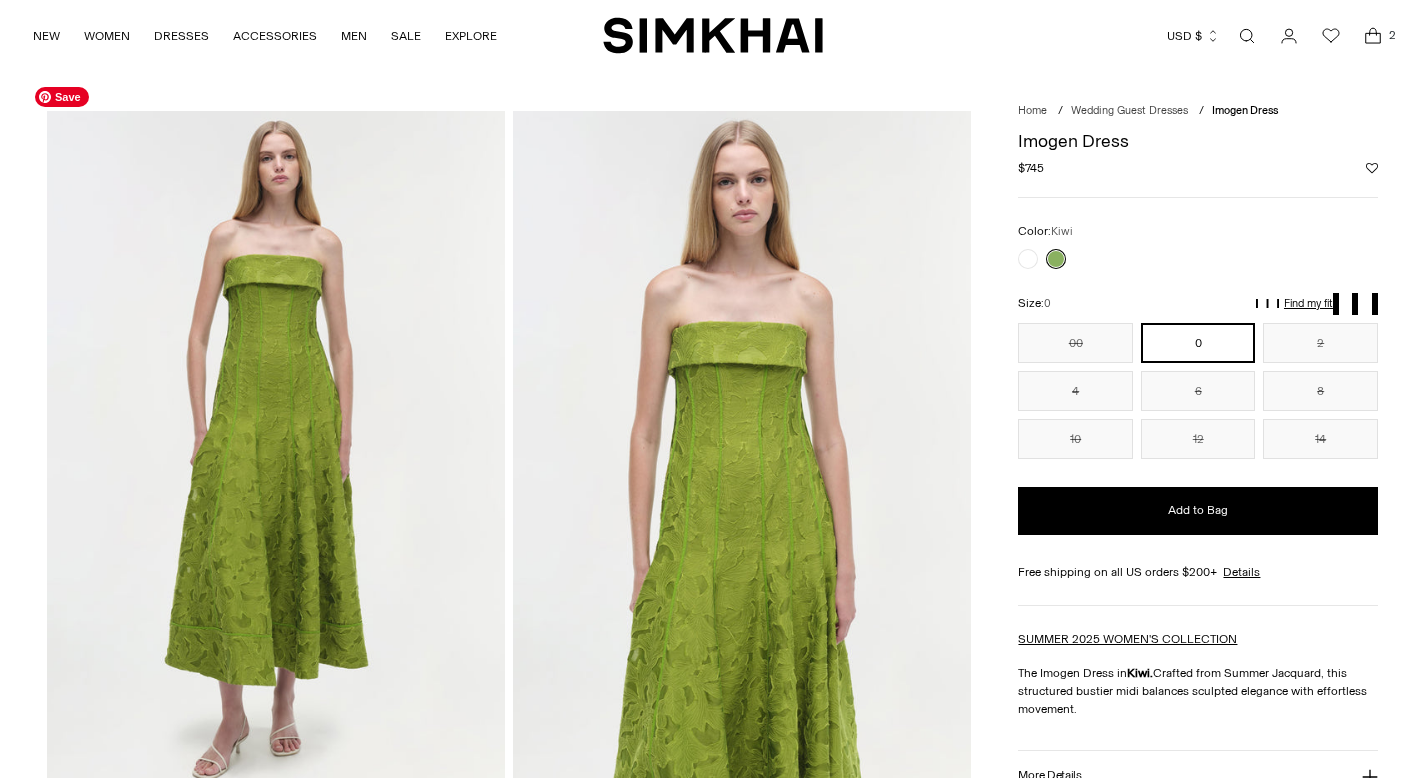 scroll, scrollTop: 0, scrollLeft: 0, axis: both 